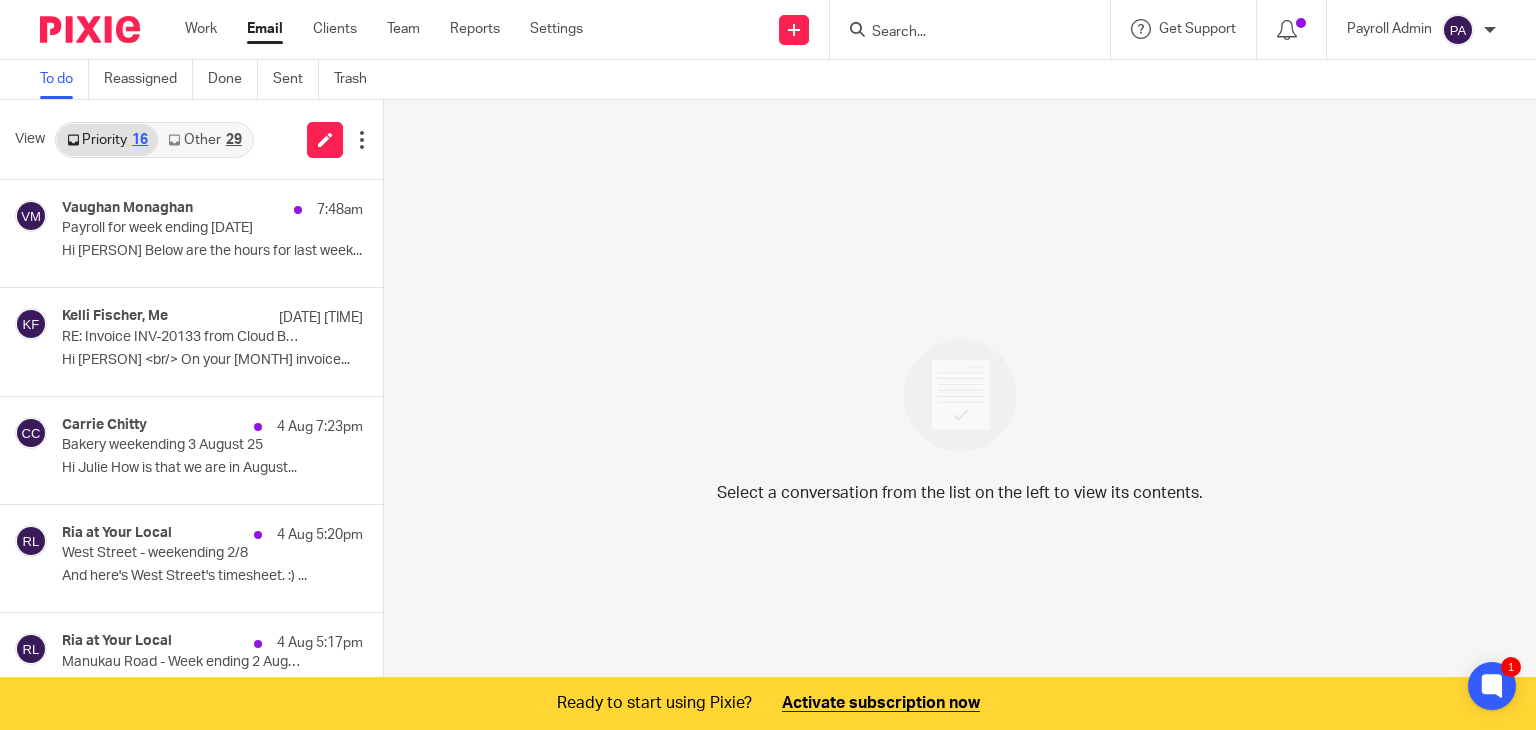 scroll, scrollTop: 0, scrollLeft: 0, axis: both 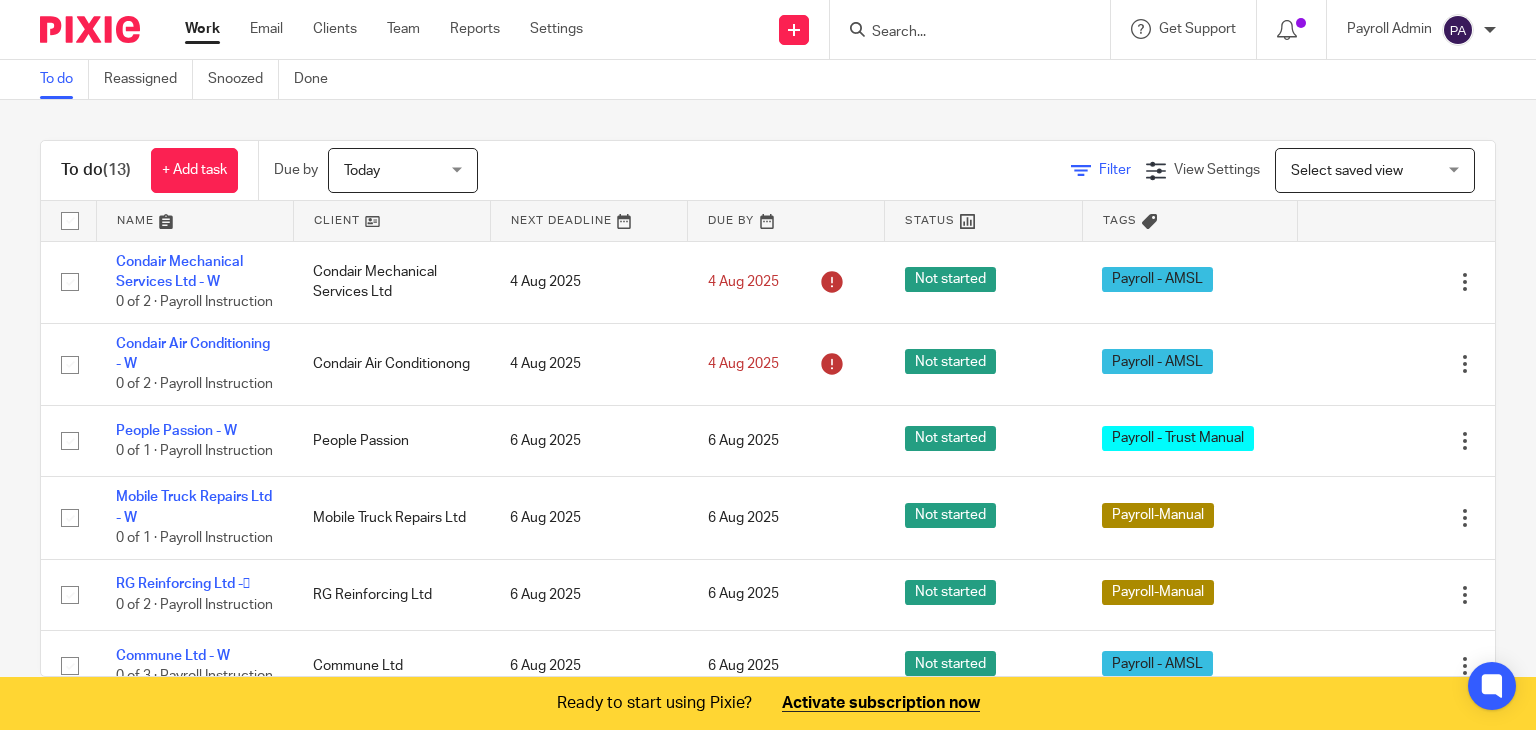 click on "Filter" at bounding box center (1115, 170) 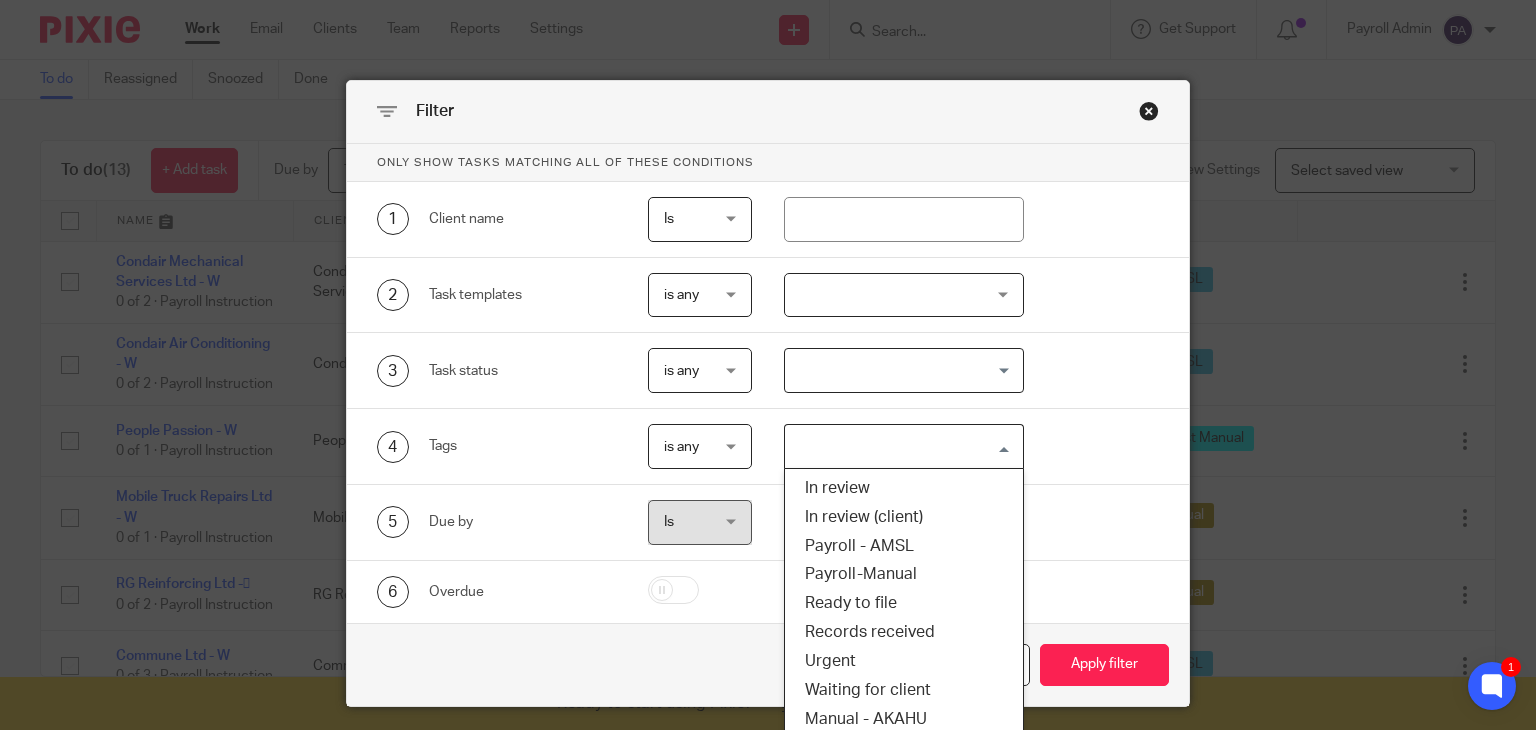 click at bounding box center [899, 446] 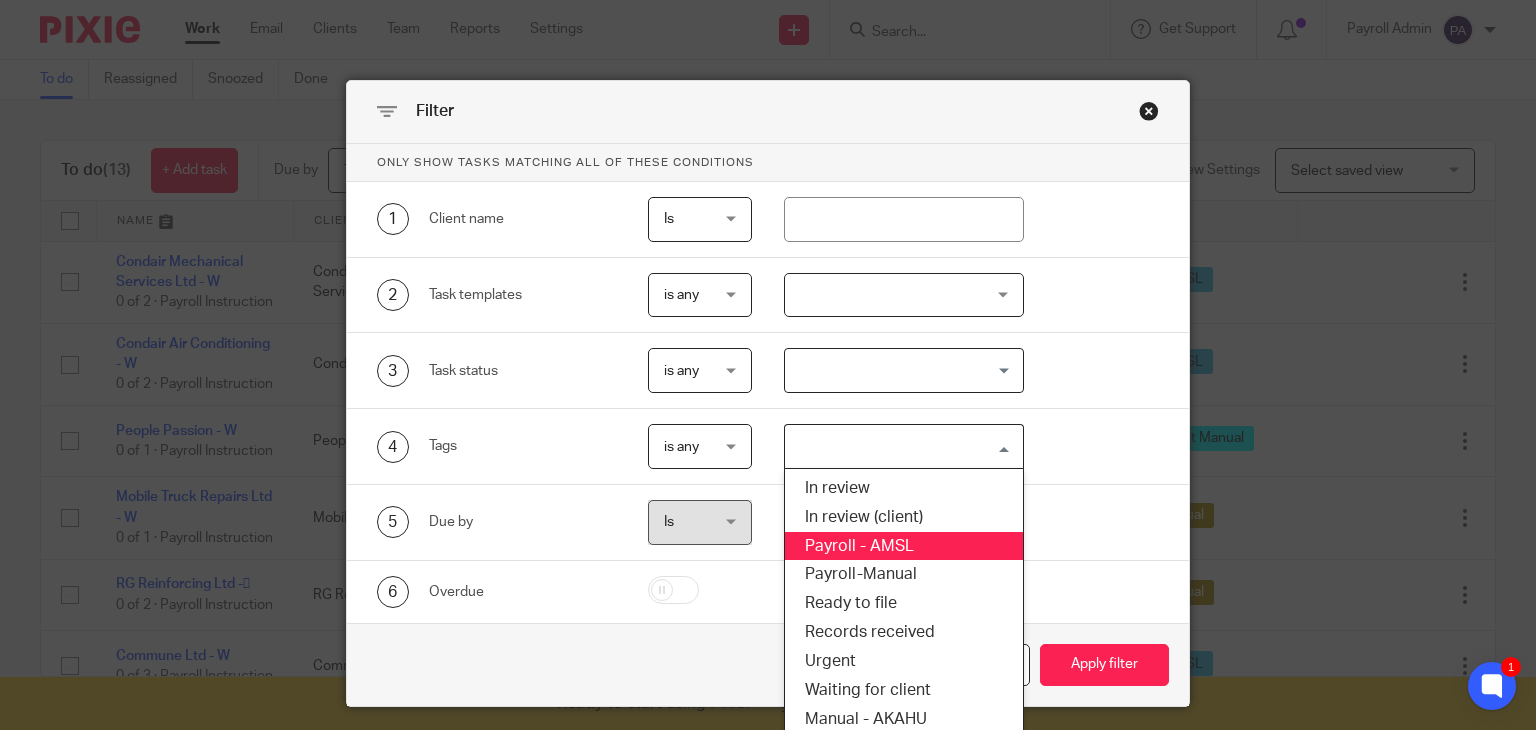 click on "Payroll -  AMSL" at bounding box center [904, 546] 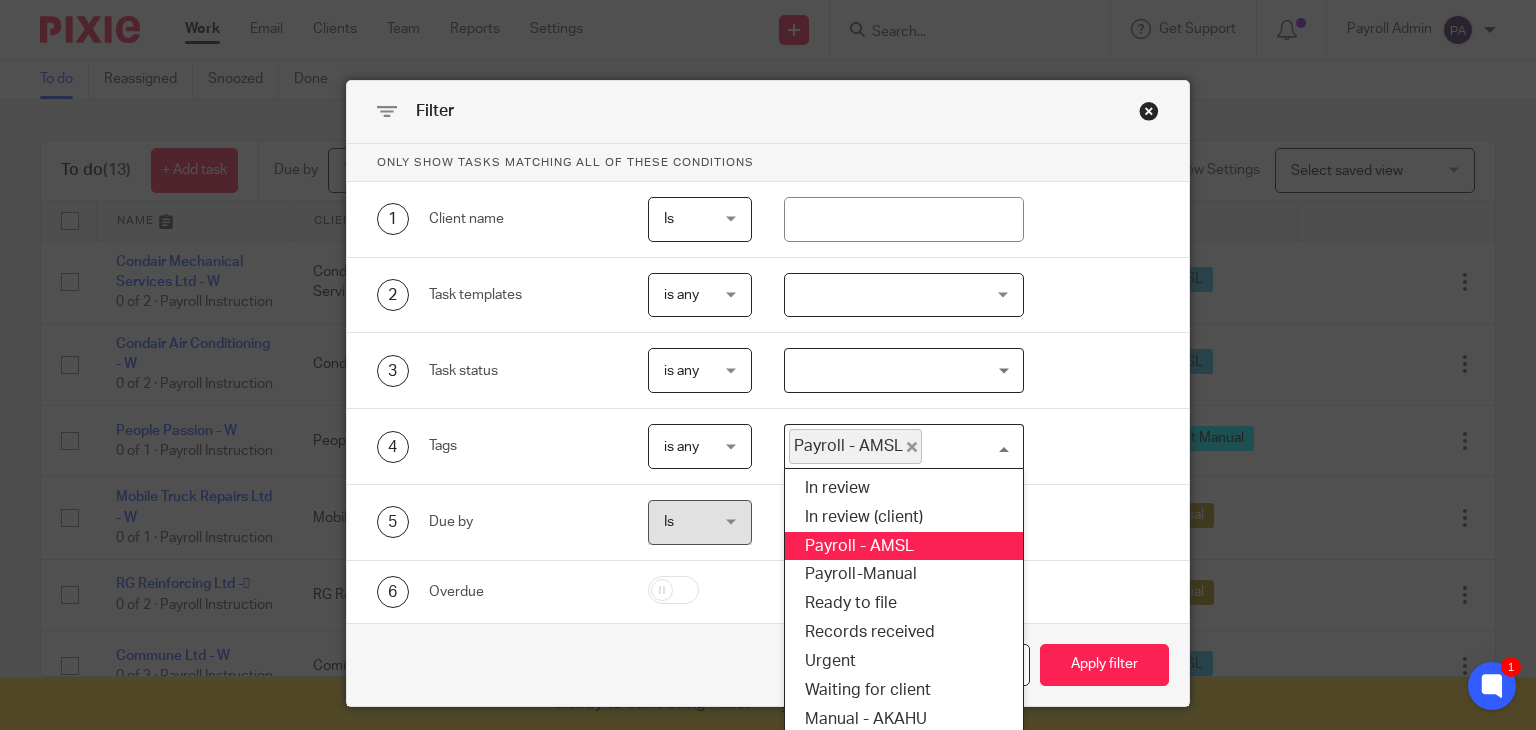 click at bounding box center (968, 446) 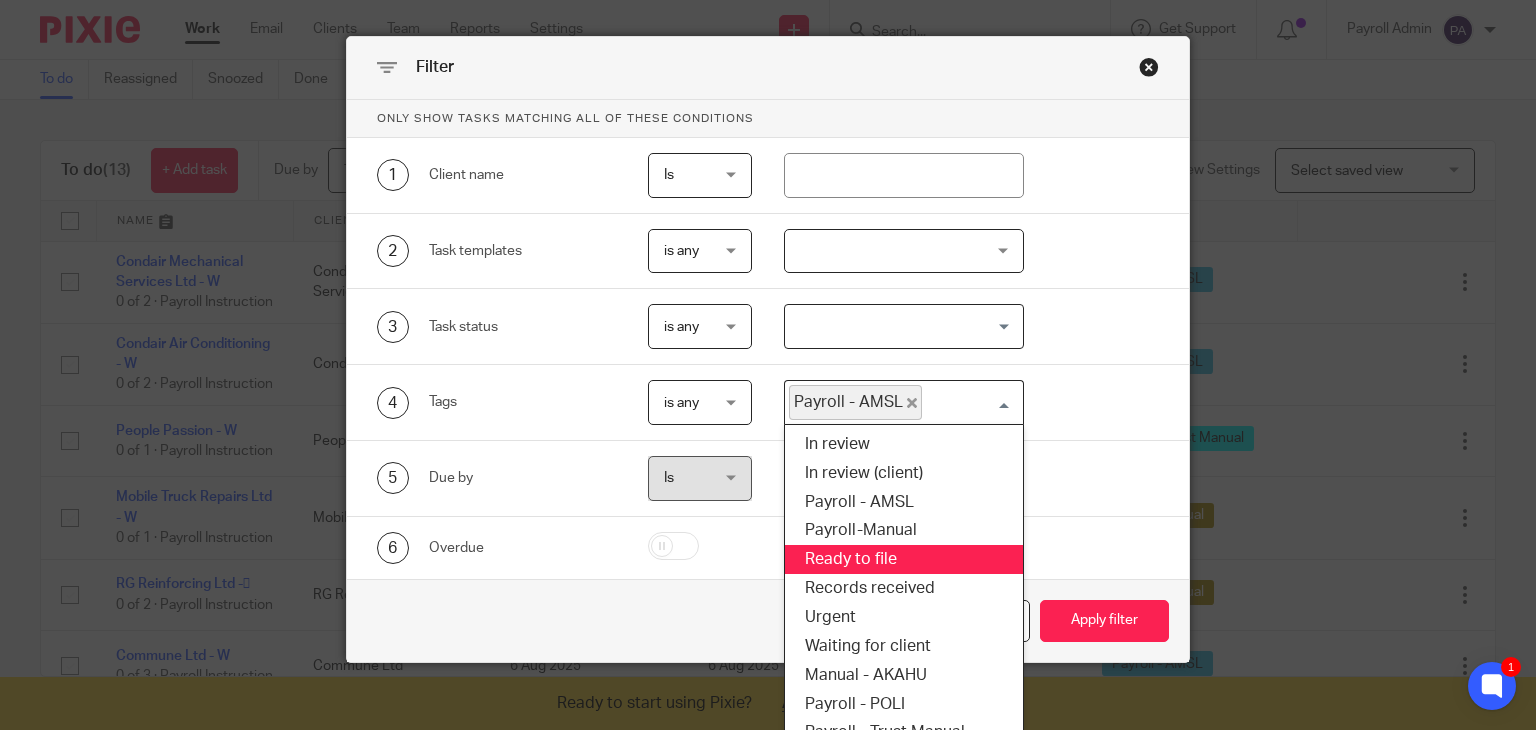 scroll, scrollTop: 66, scrollLeft: 0, axis: vertical 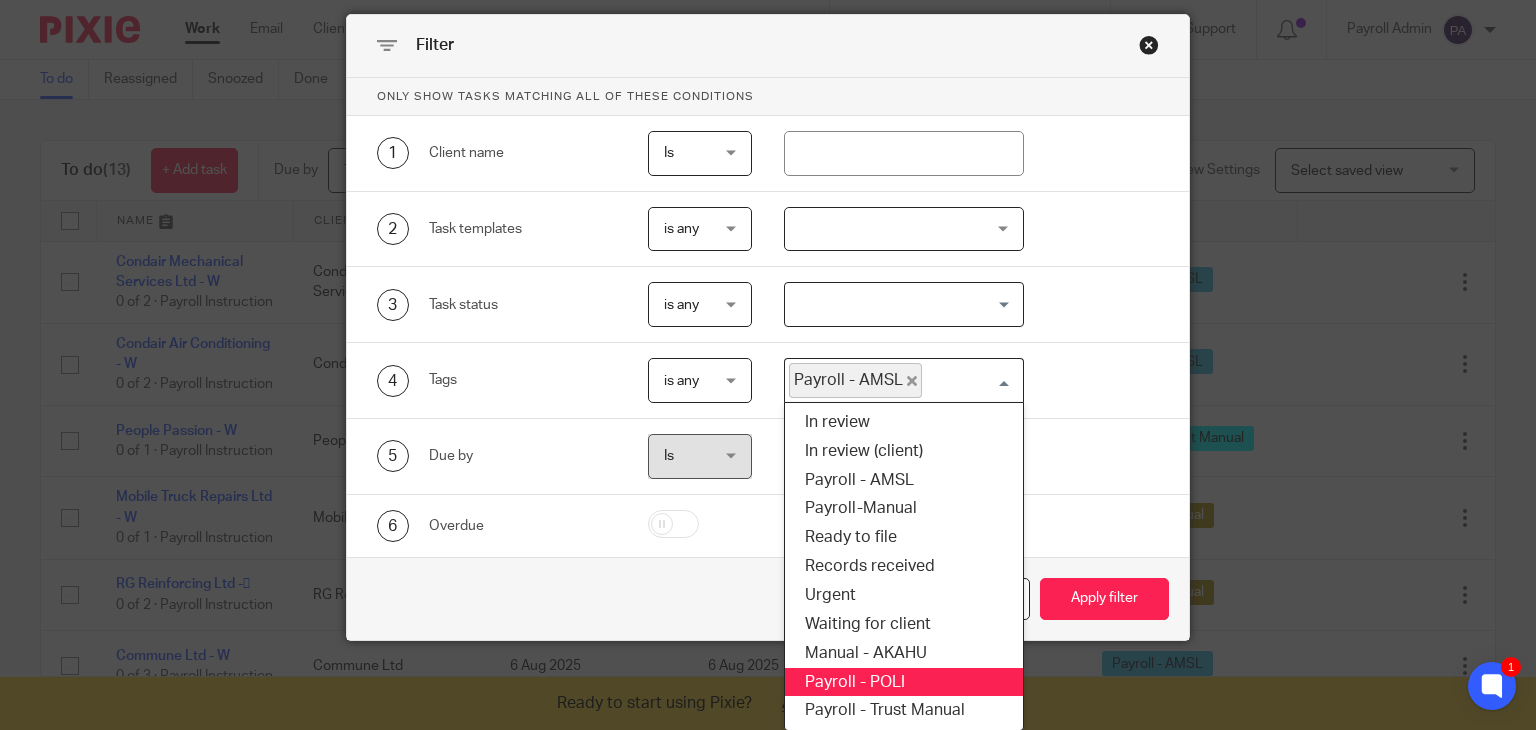 click on "Payroll  - POLI" at bounding box center (904, 682) 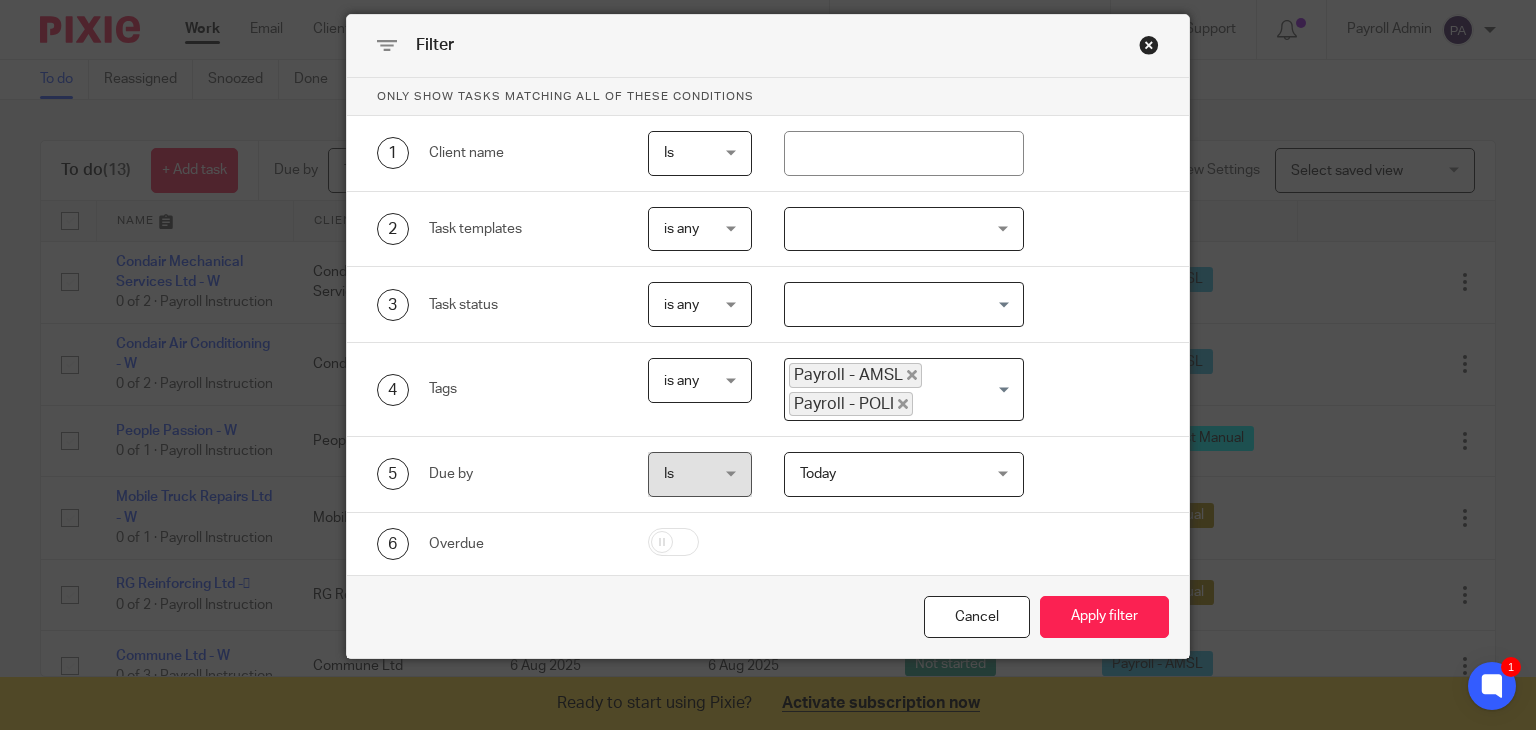 click on "Payroll -  AMSL
Payroll  - POLI" at bounding box center [899, 387] 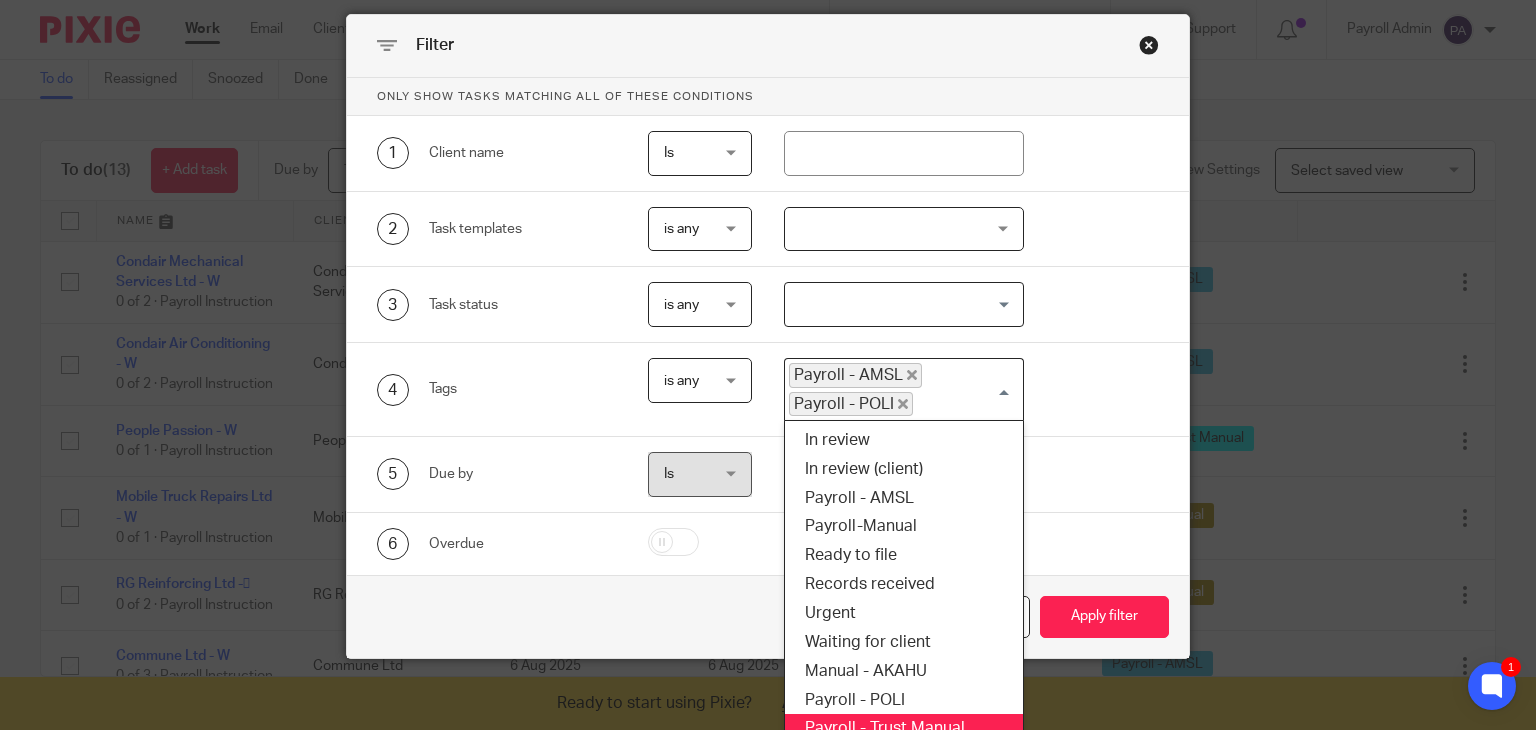 click on "Payroll - Trust Manual" at bounding box center (904, 728) 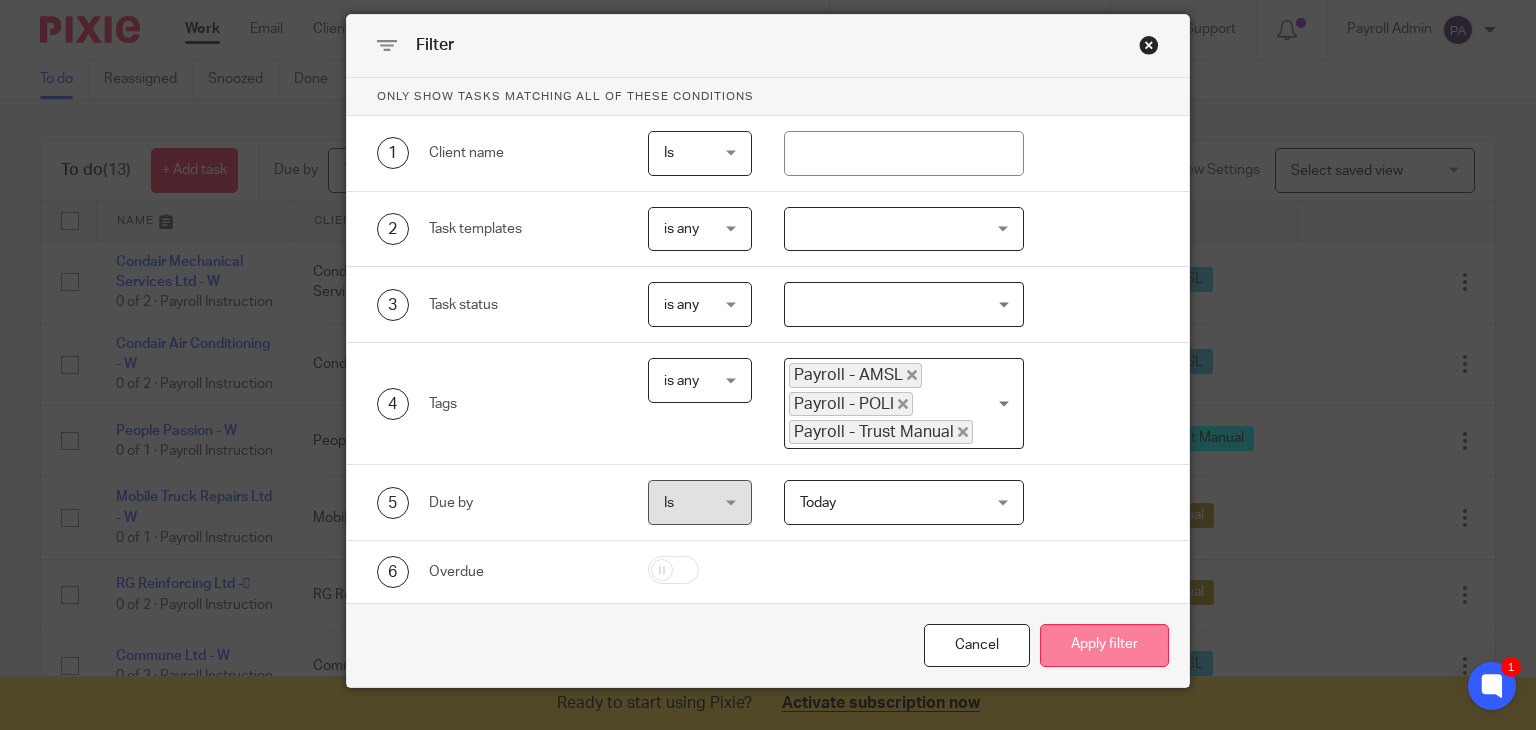 click on "Apply filter" at bounding box center (1104, 645) 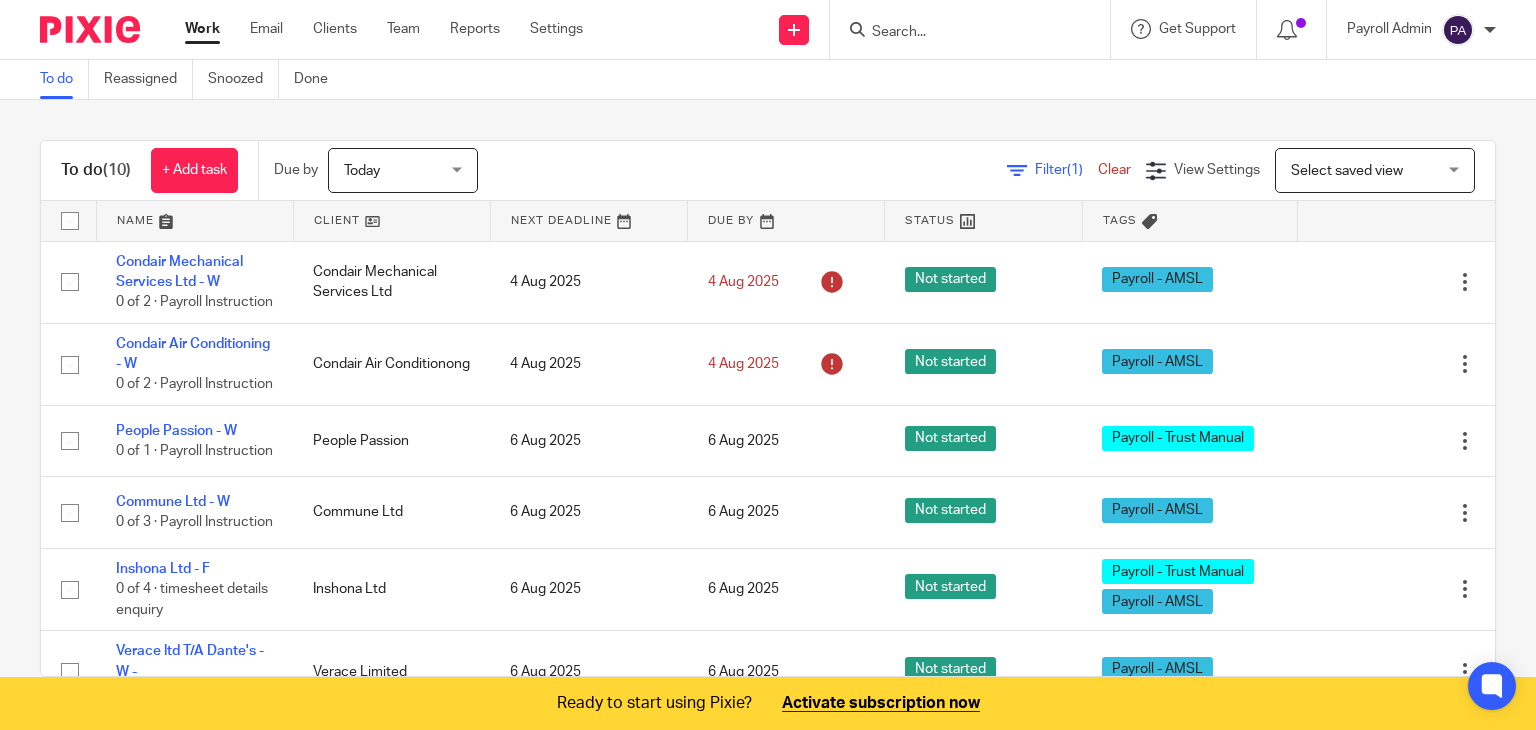 scroll, scrollTop: 0, scrollLeft: 0, axis: both 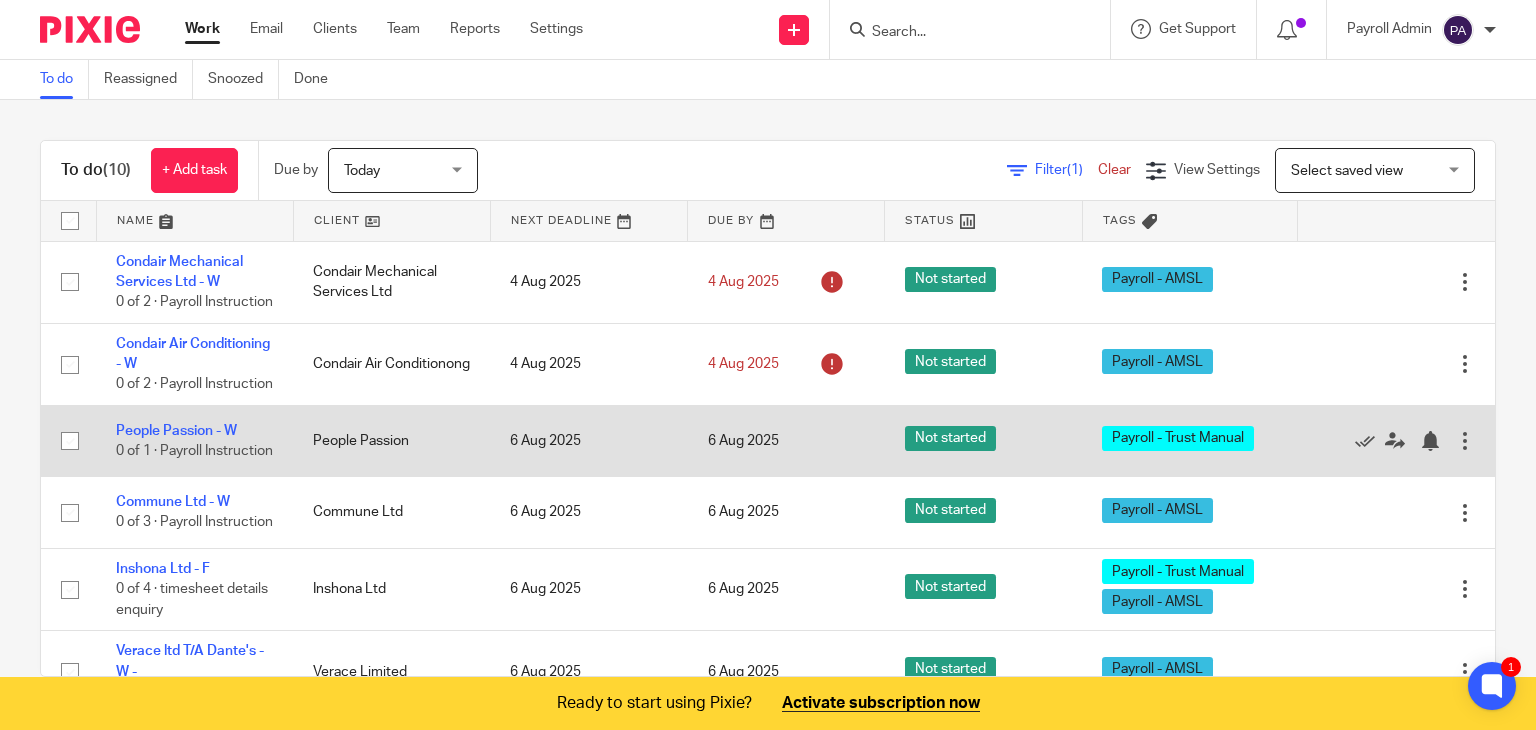 click at bounding box center [1465, 441] 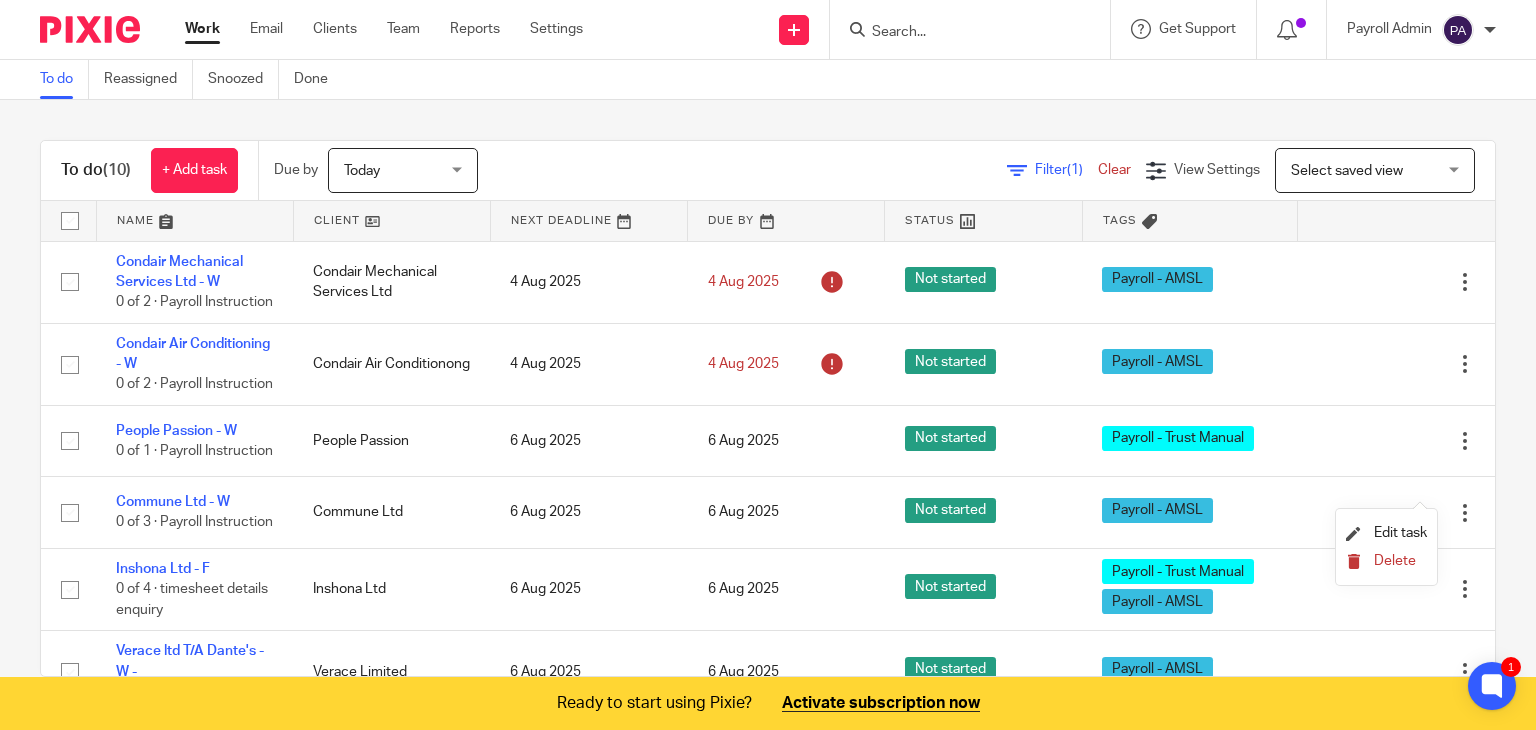 click on "Delete" at bounding box center (1395, 561) 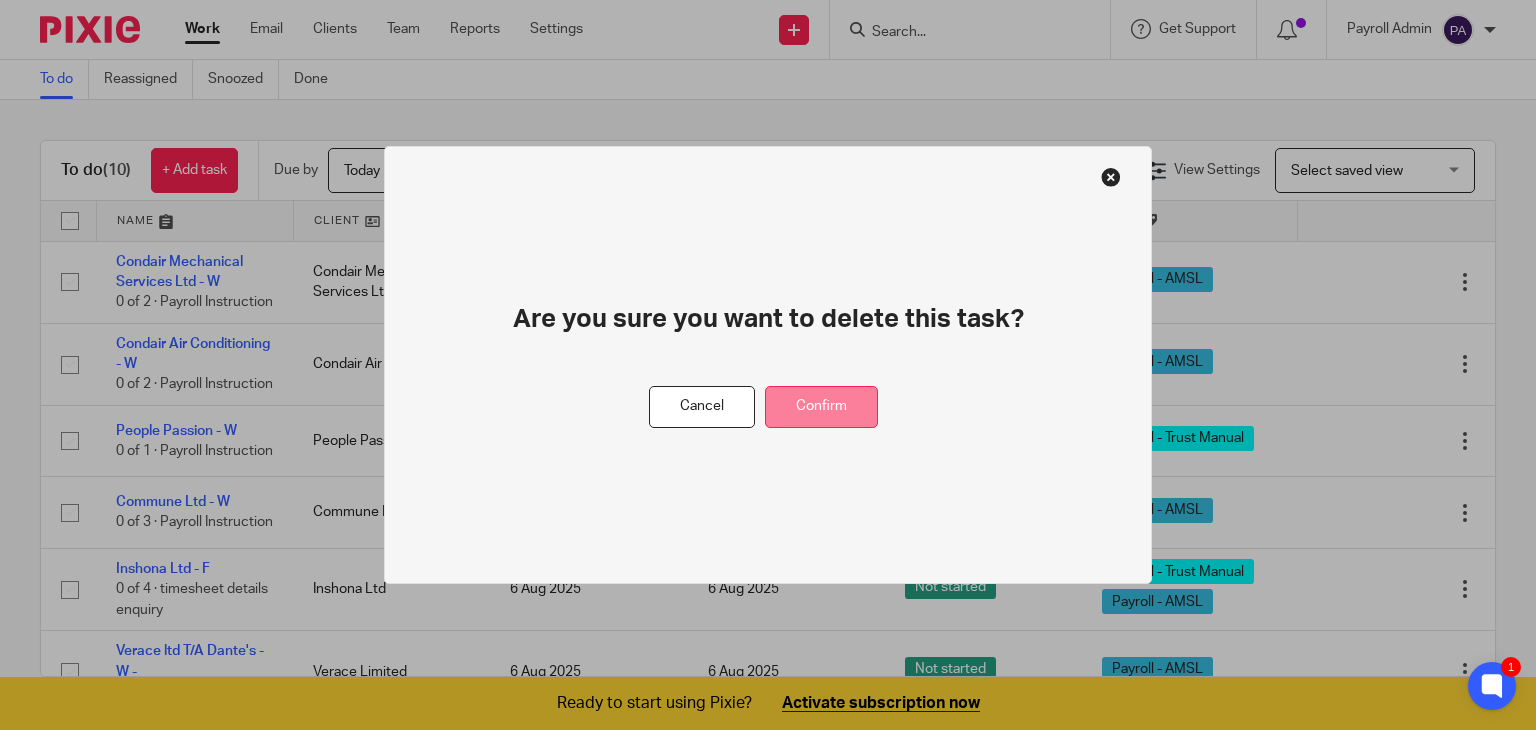 click on "Confirm" at bounding box center (821, 407) 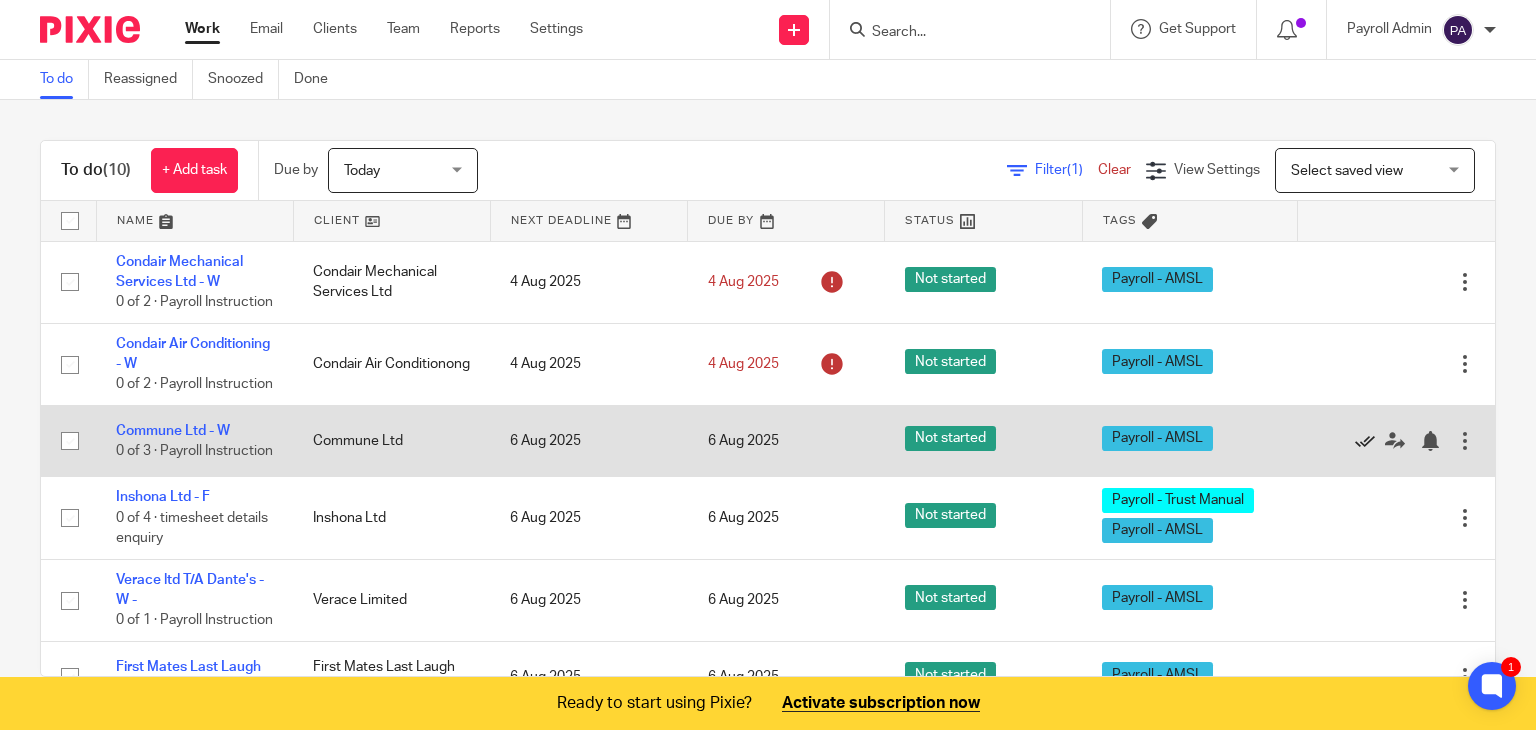 click at bounding box center [1365, 441] 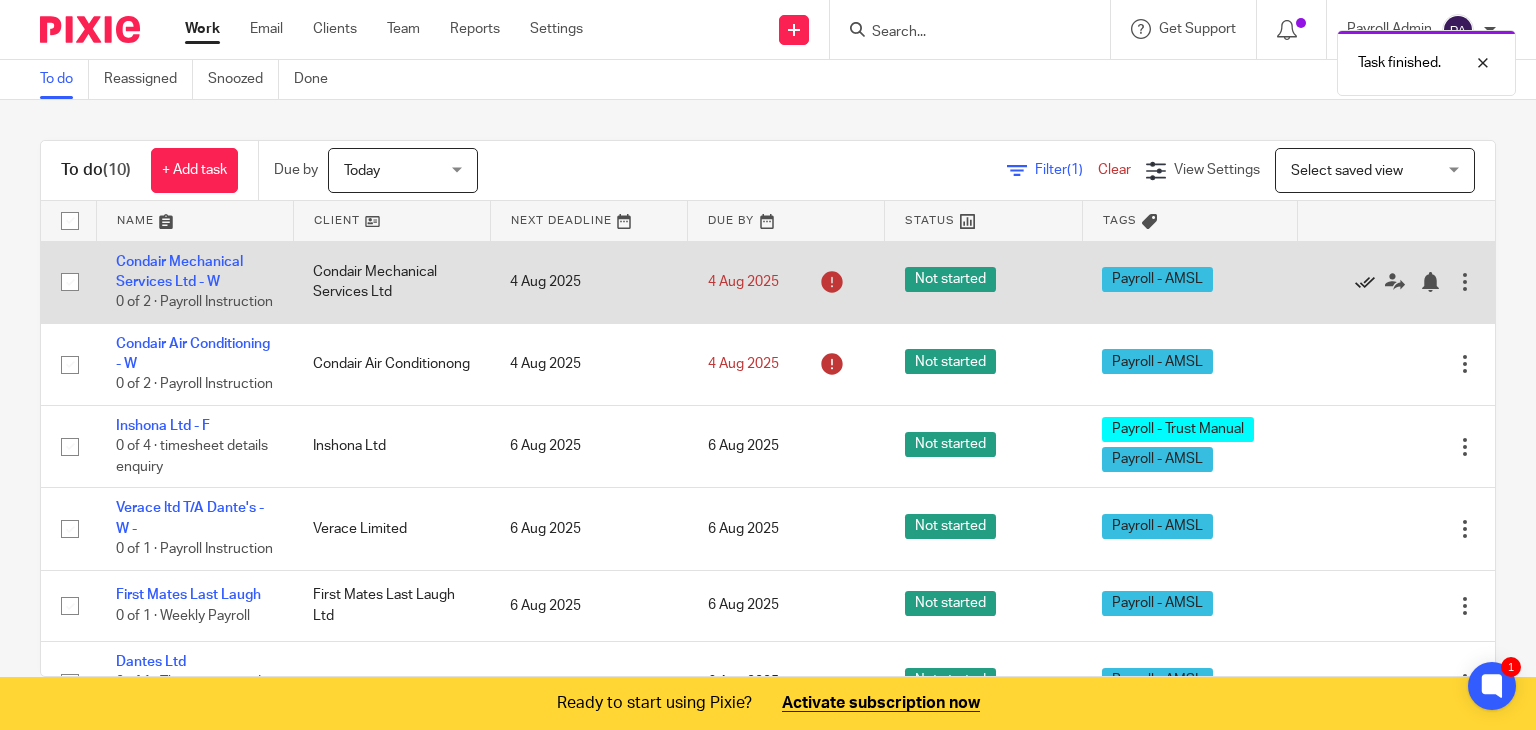 click at bounding box center [1365, 282] 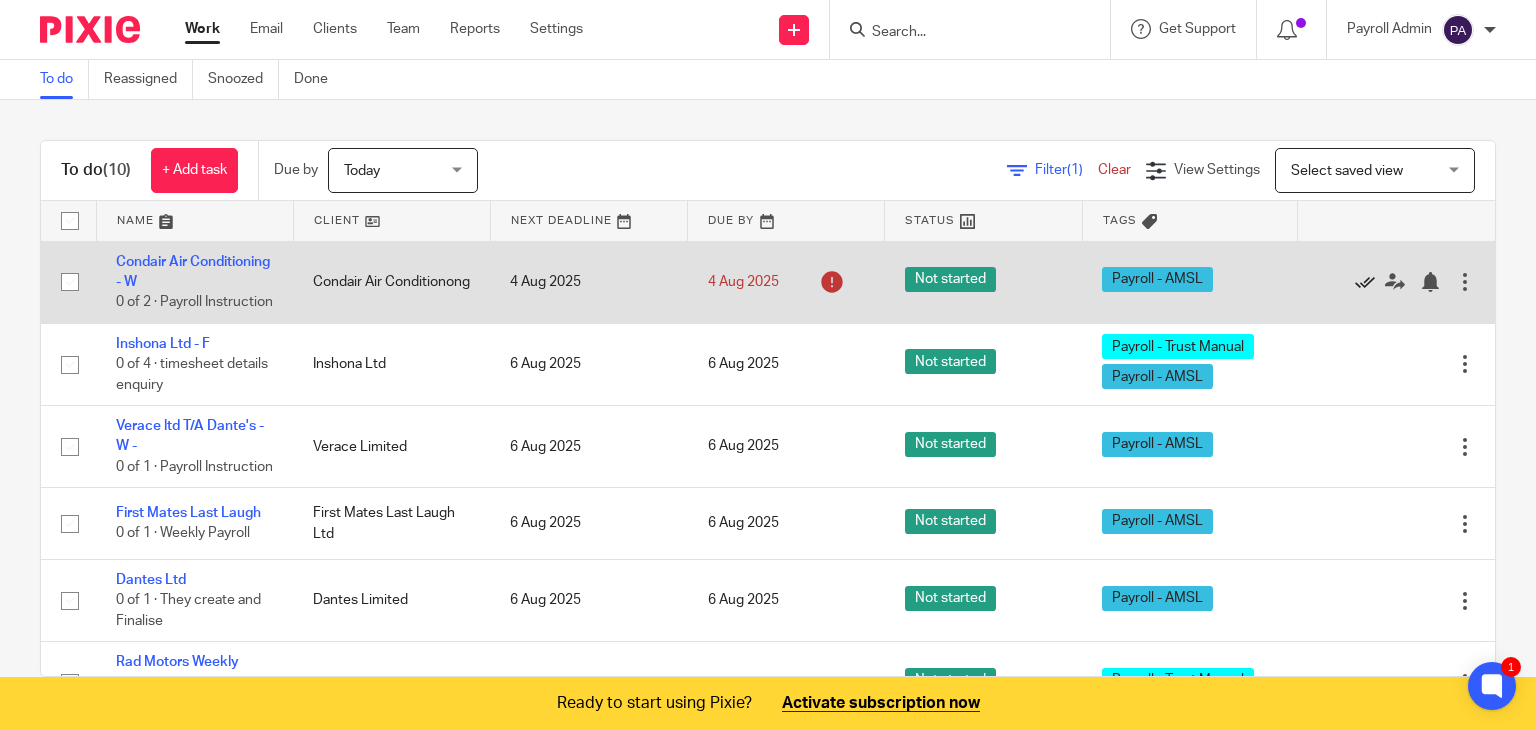 click at bounding box center (1365, 282) 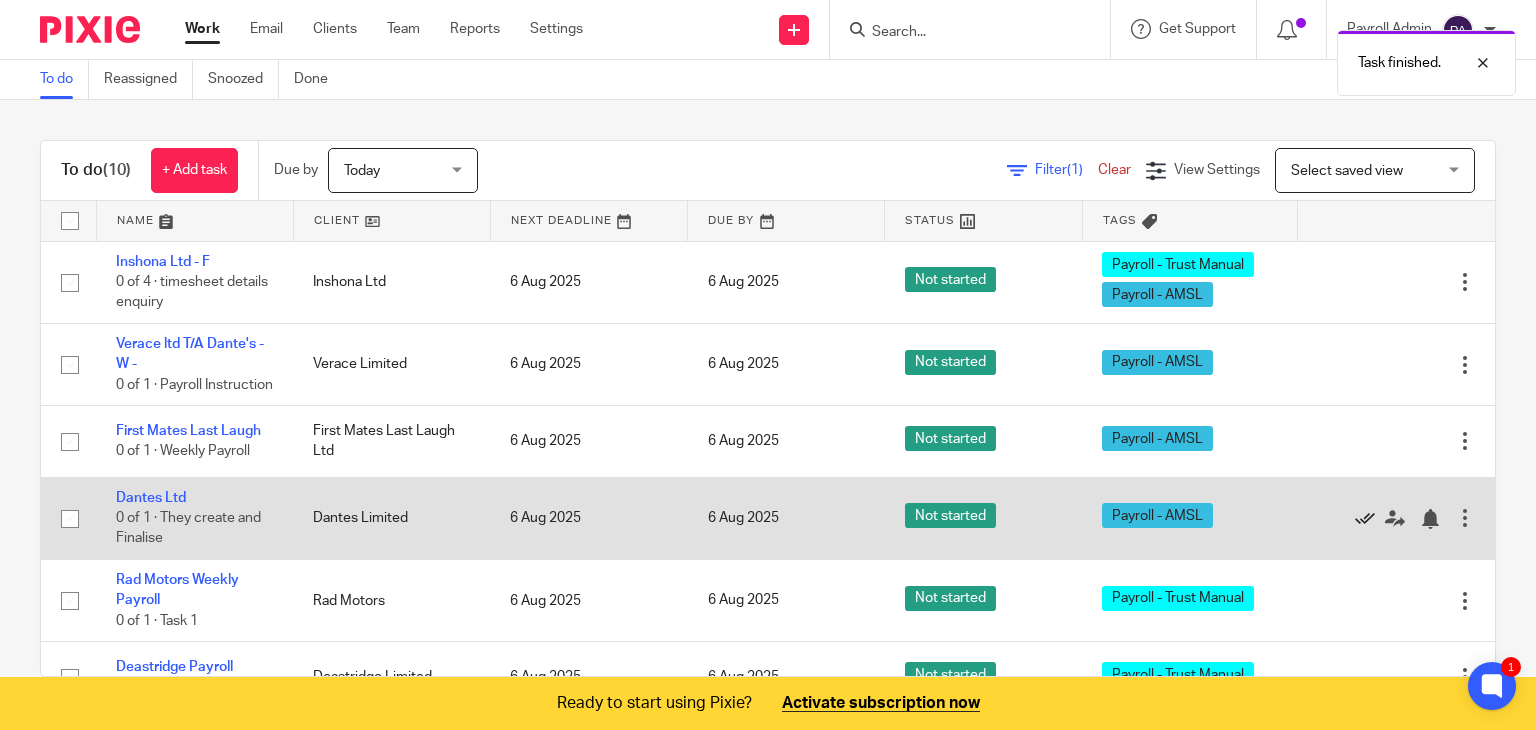 click at bounding box center (1365, 519) 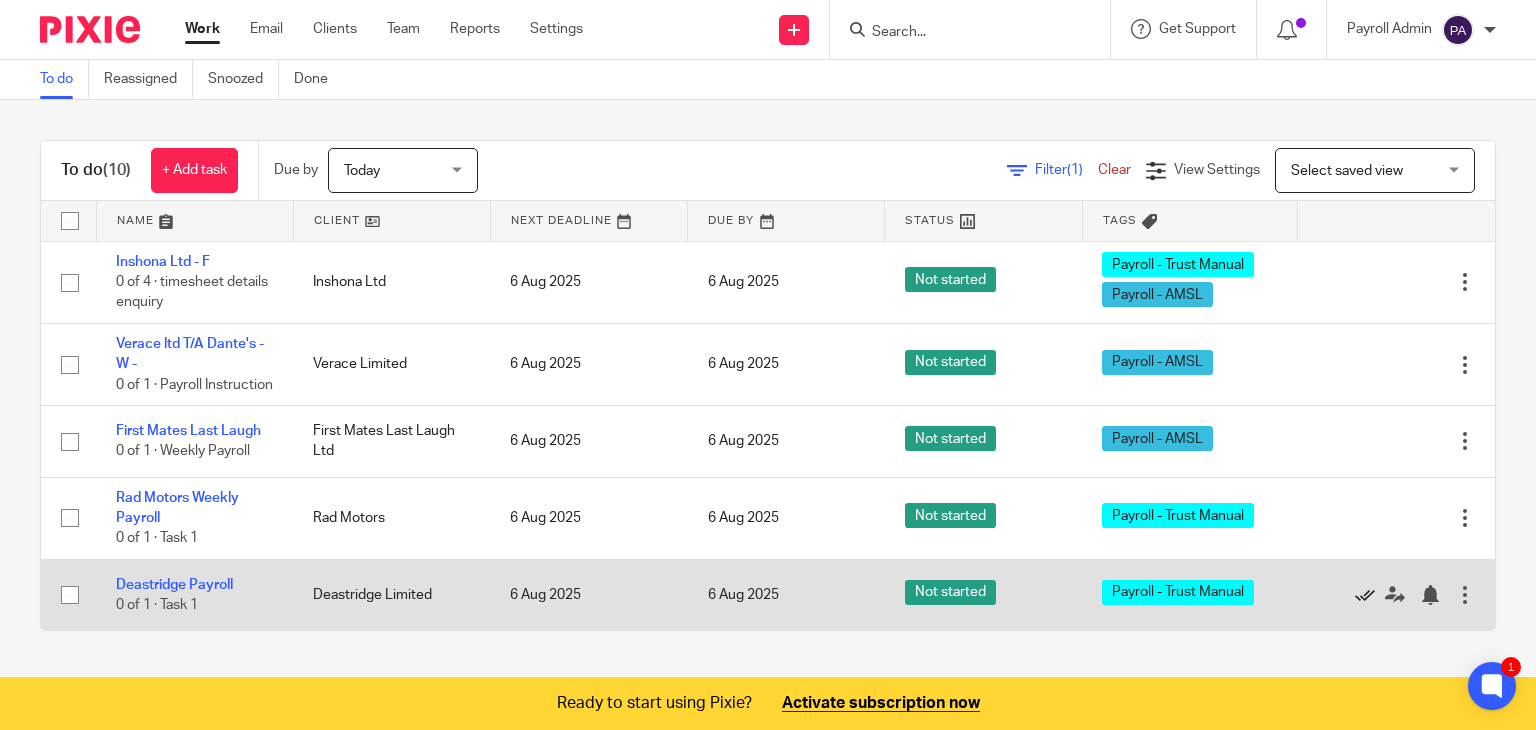 click at bounding box center [1365, 595] 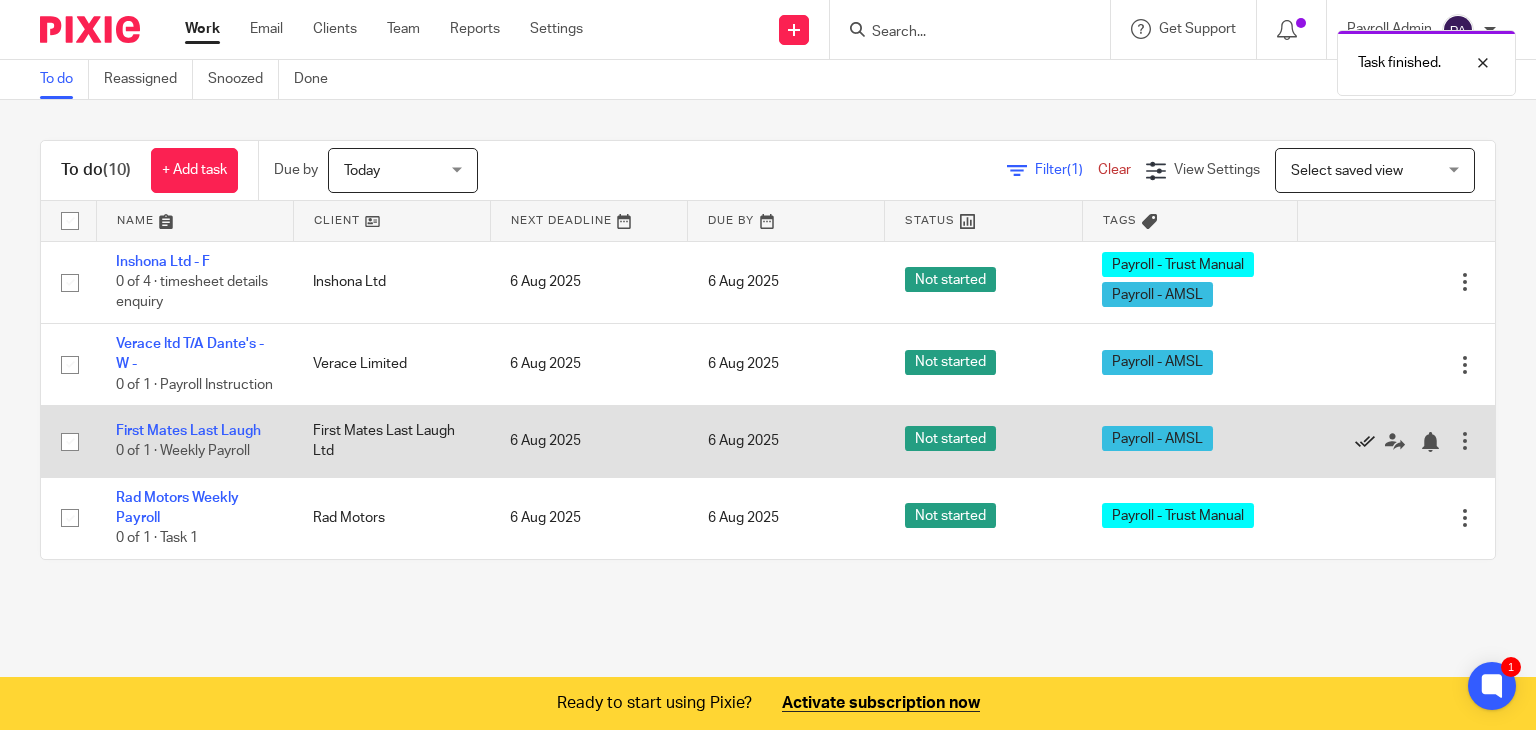 click at bounding box center [1365, 442] 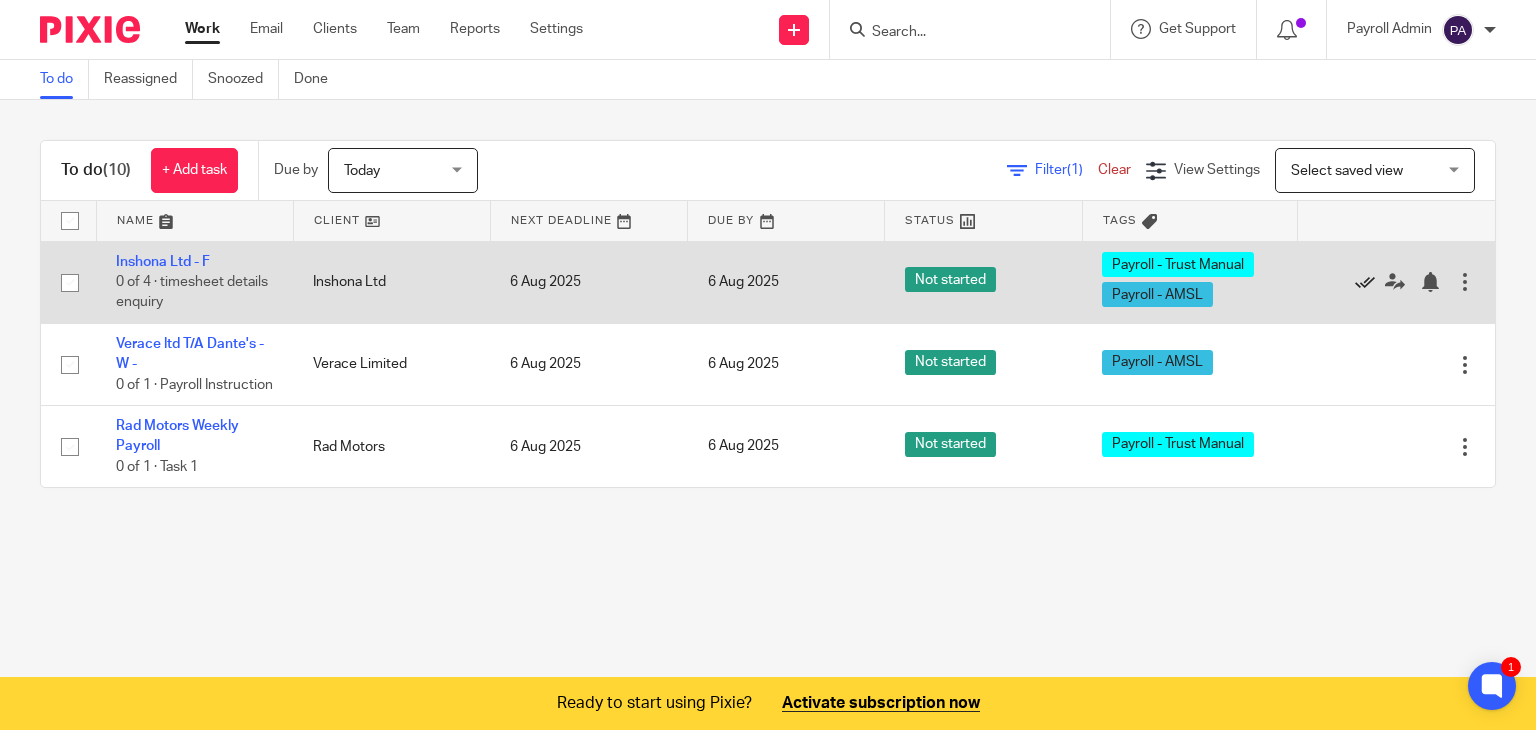 click at bounding box center (1365, 282) 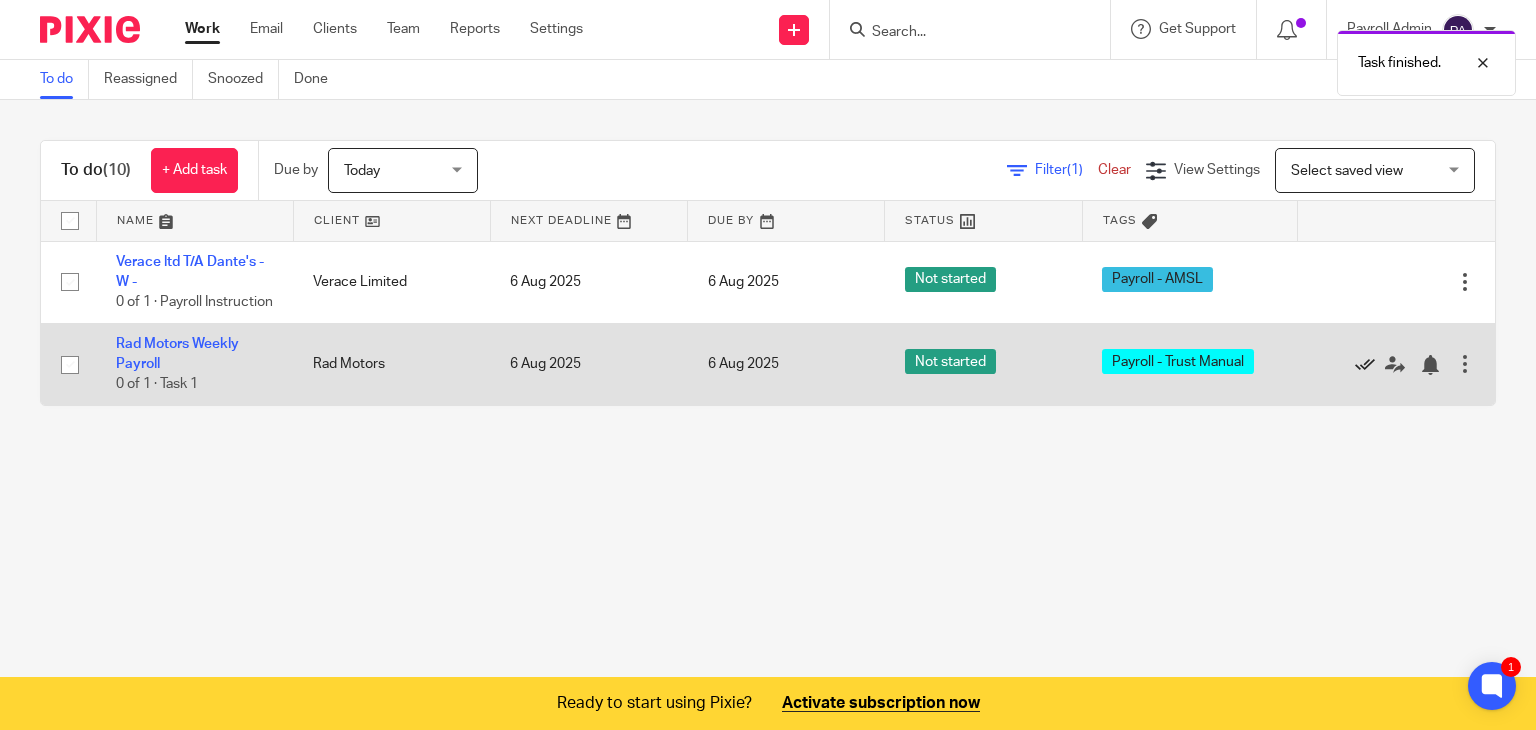 click at bounding box center [1365, 365] 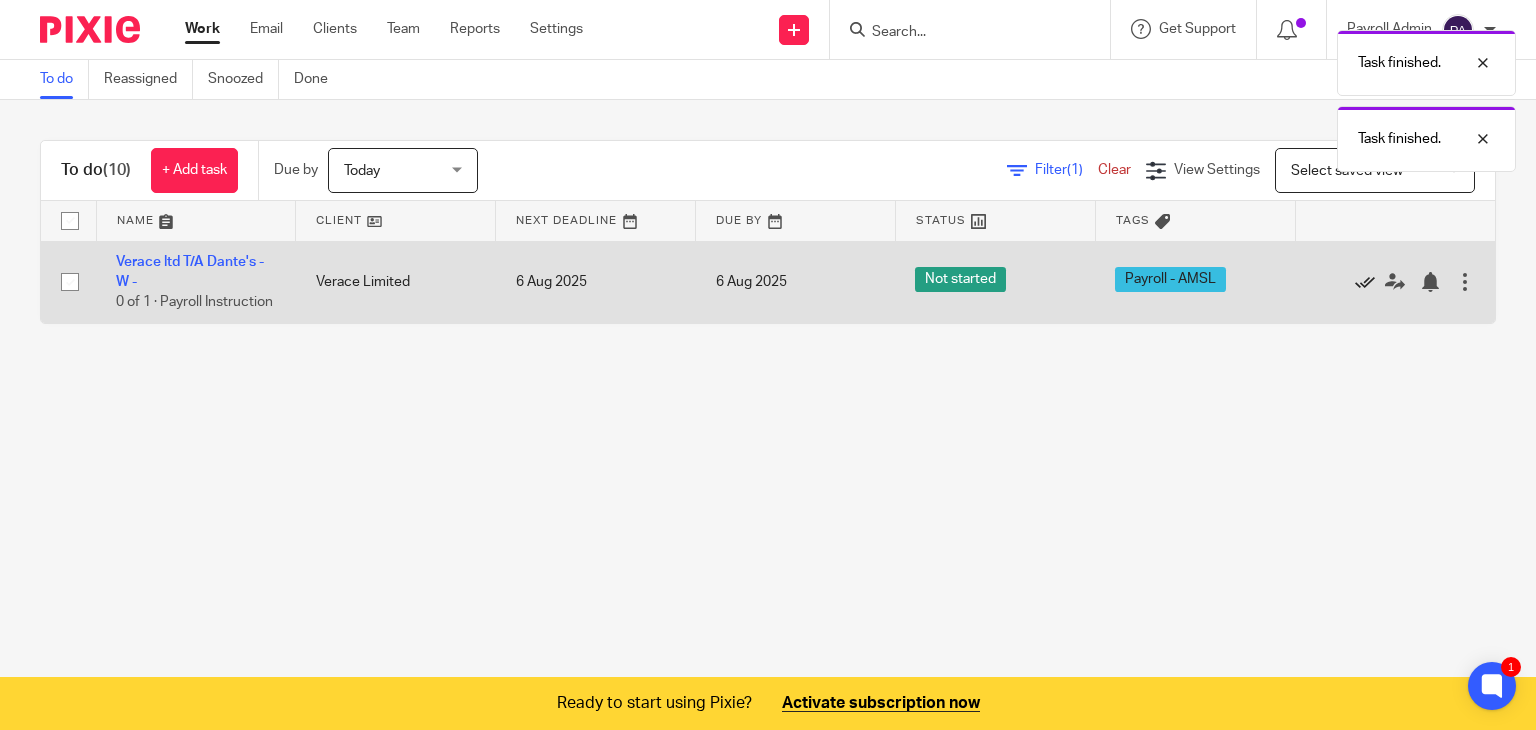 click at bounding box center [1365, 282] 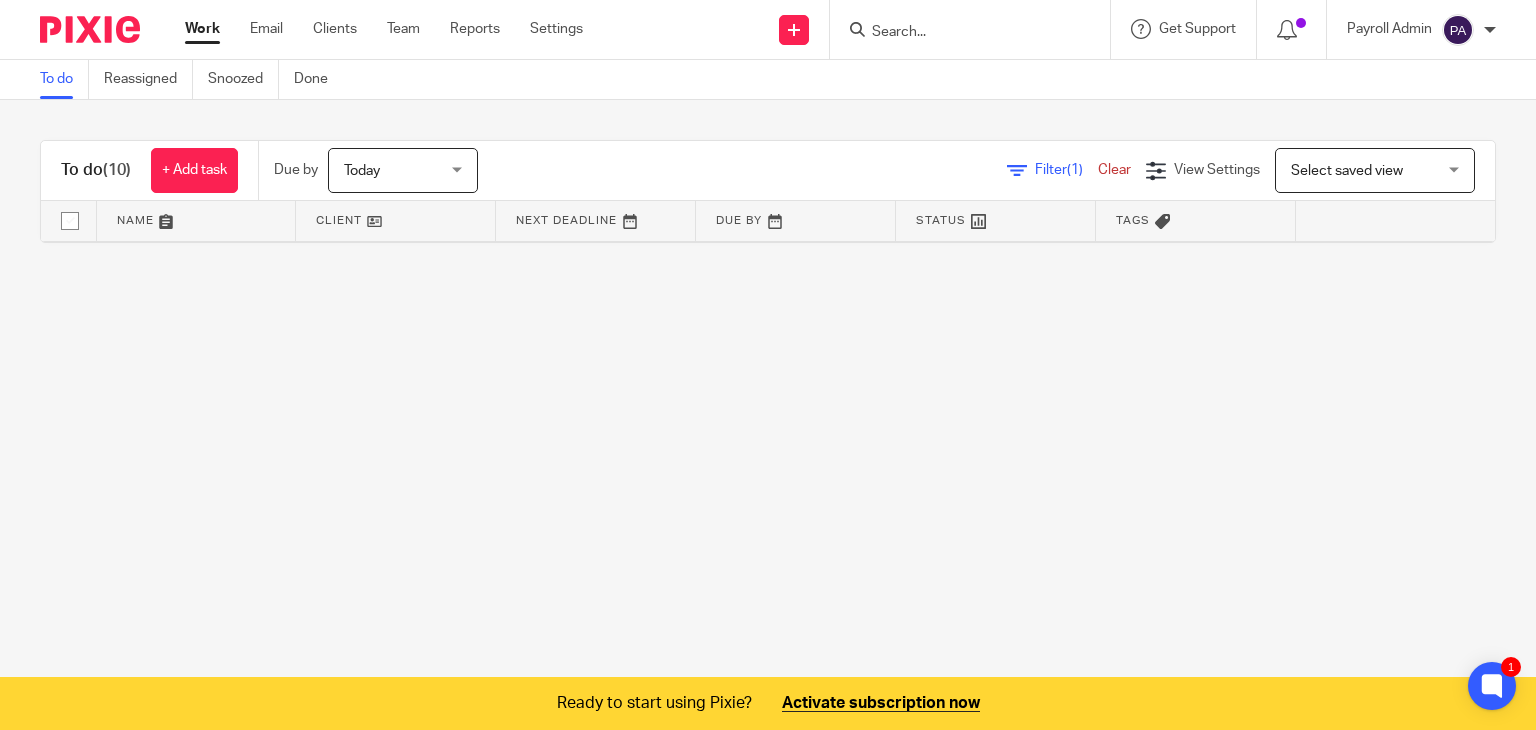 click on "Filter
(1) Clear" at bounding box center [1076, 170] 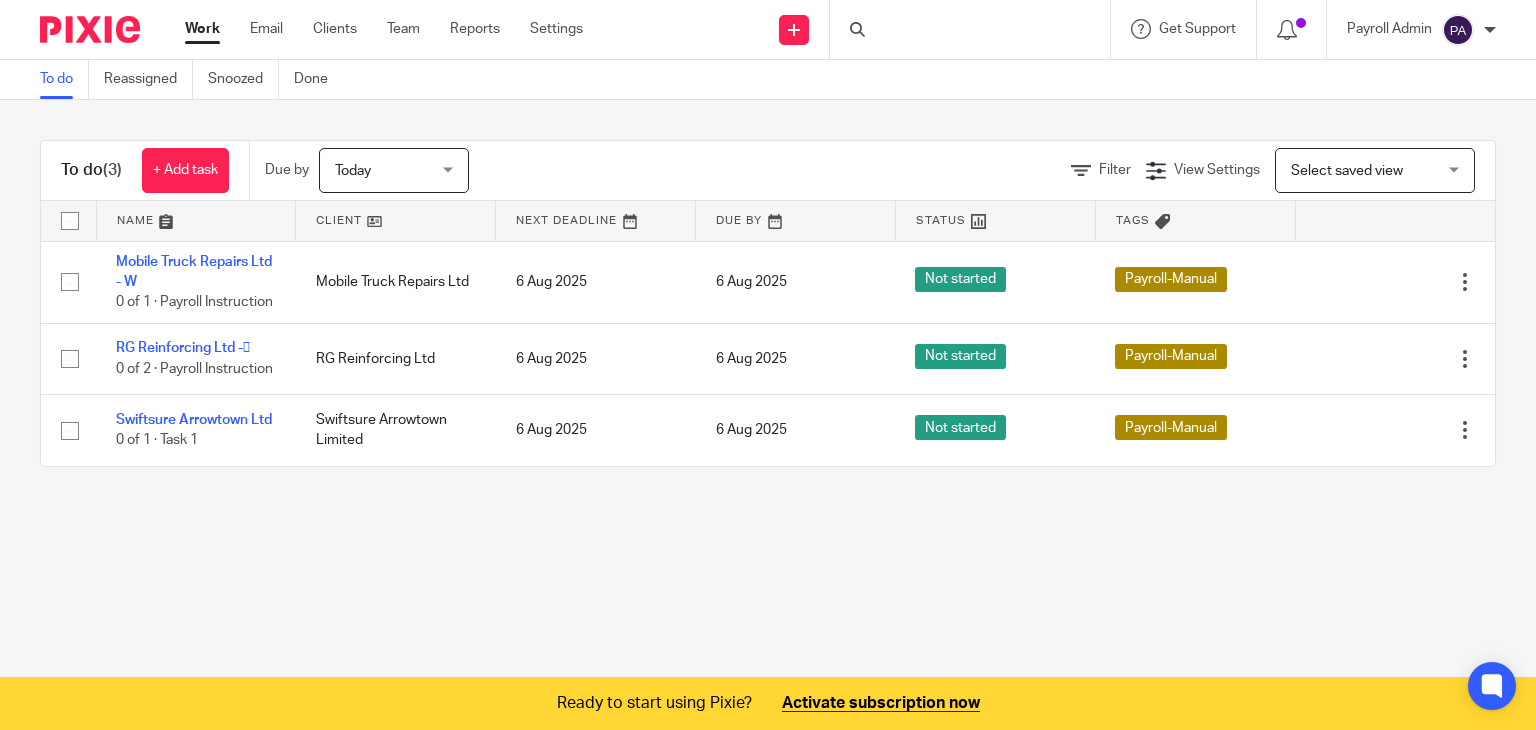 scroll, scrollTop: 0, scrollLeft: 0, axis: both 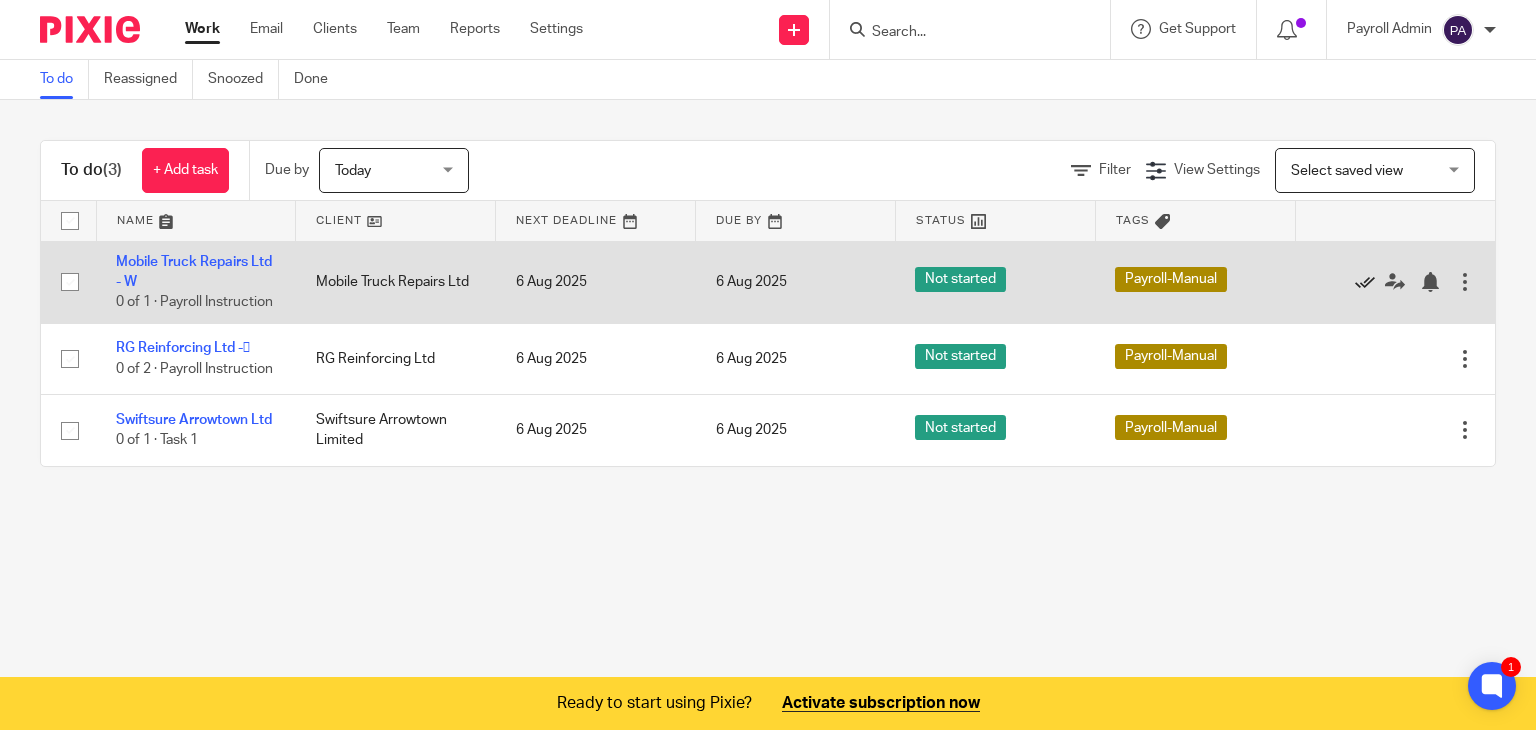 click at bounding box center [1365, 282] 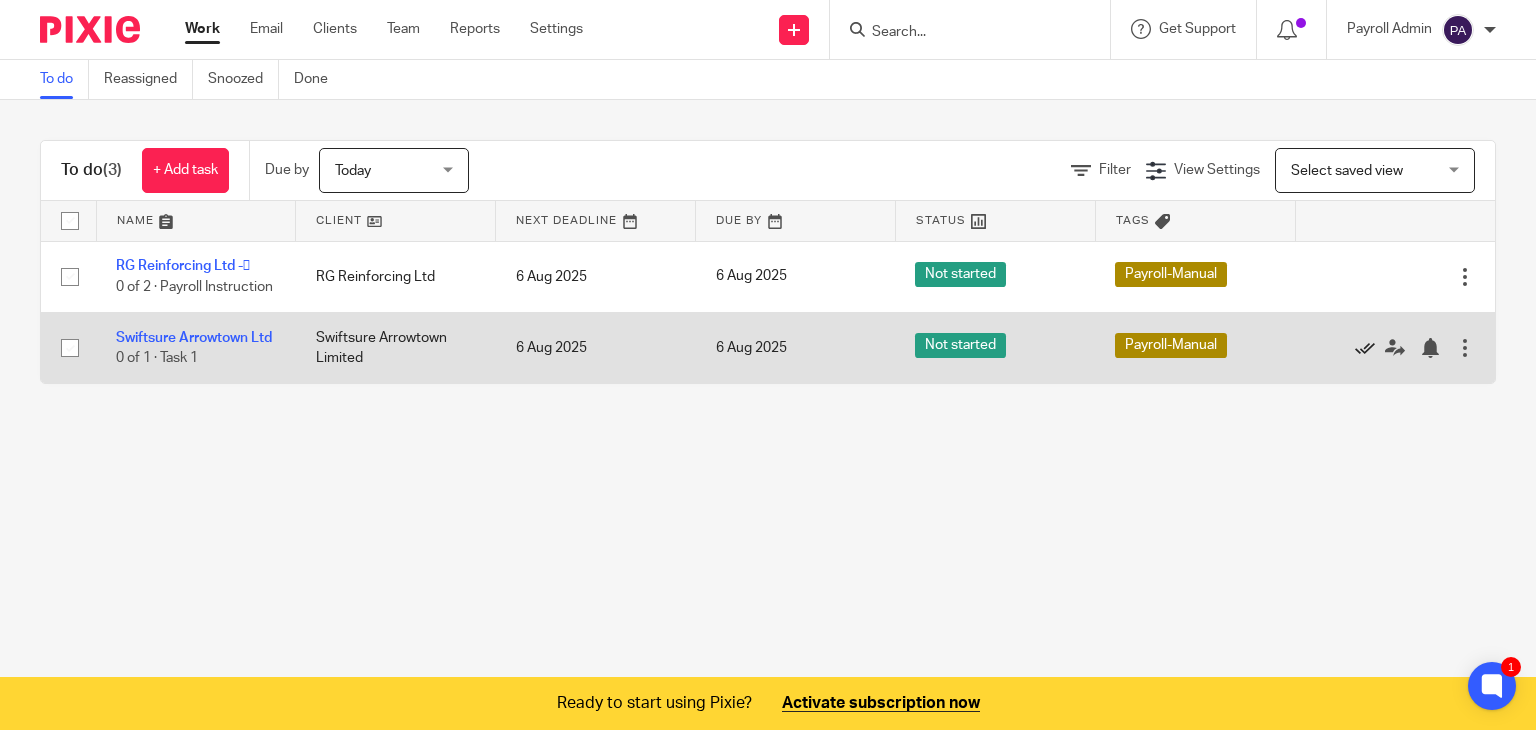 click at bounding box center [1365, 348] 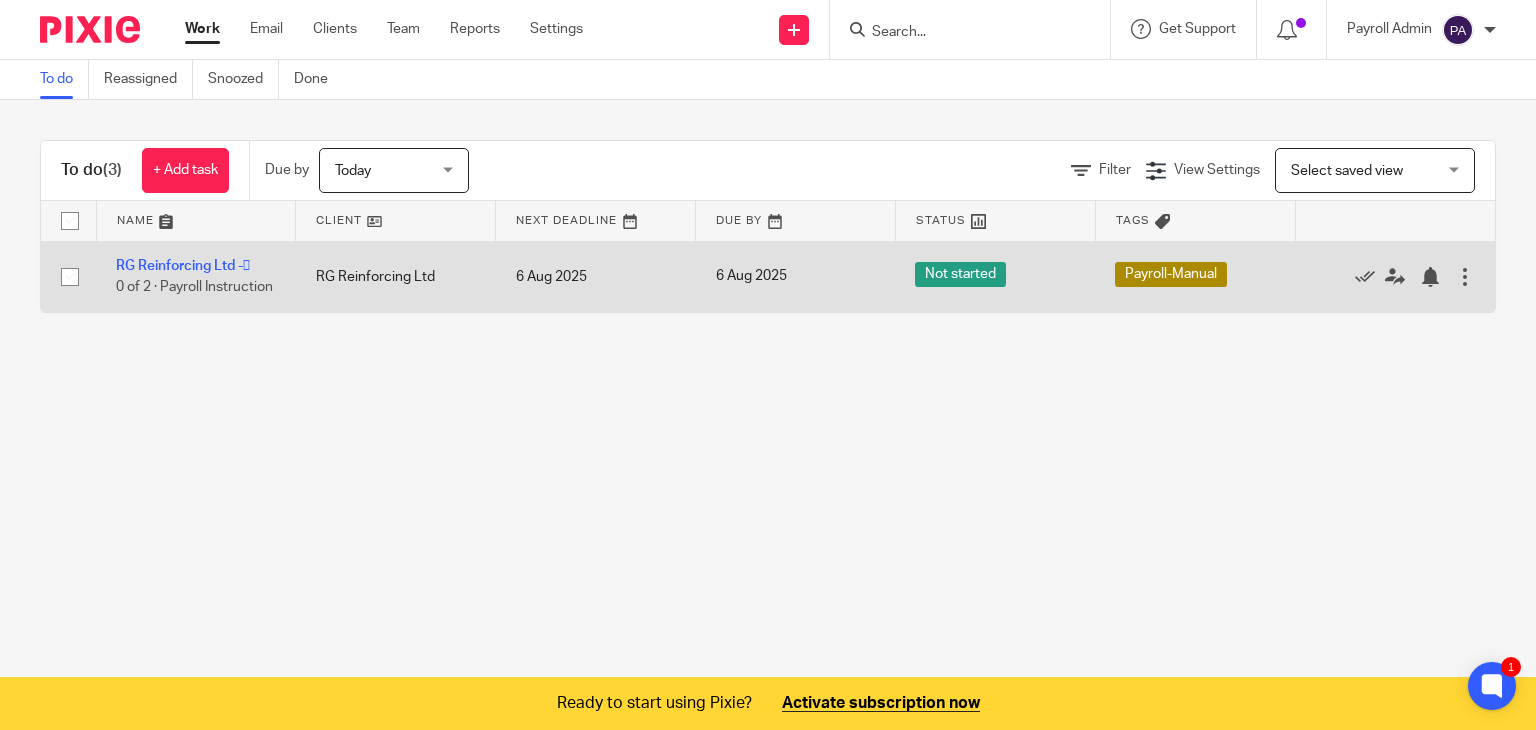 click on "Edit task
Delete" at bounding box center [1395, 277] 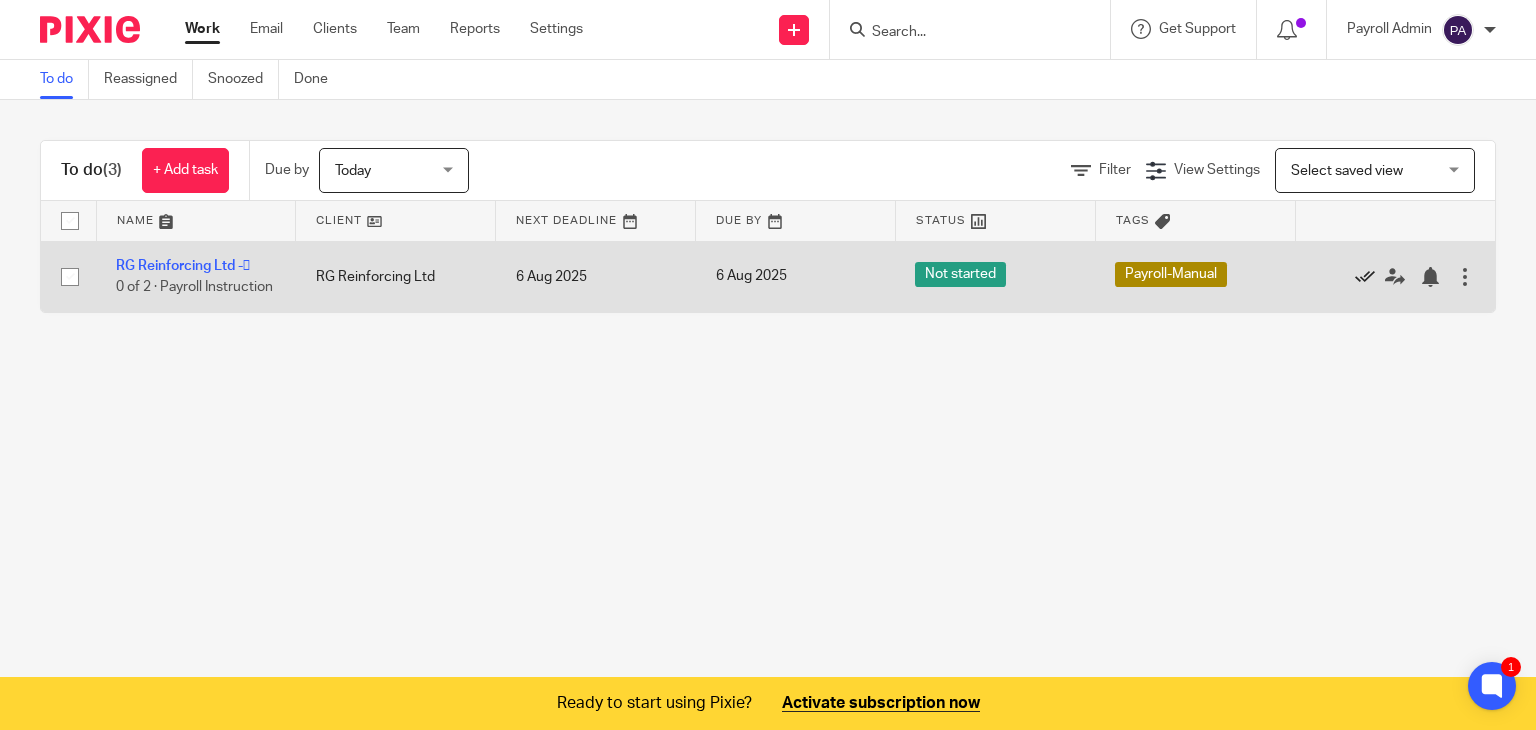 click at bounding box center [1365, 277] 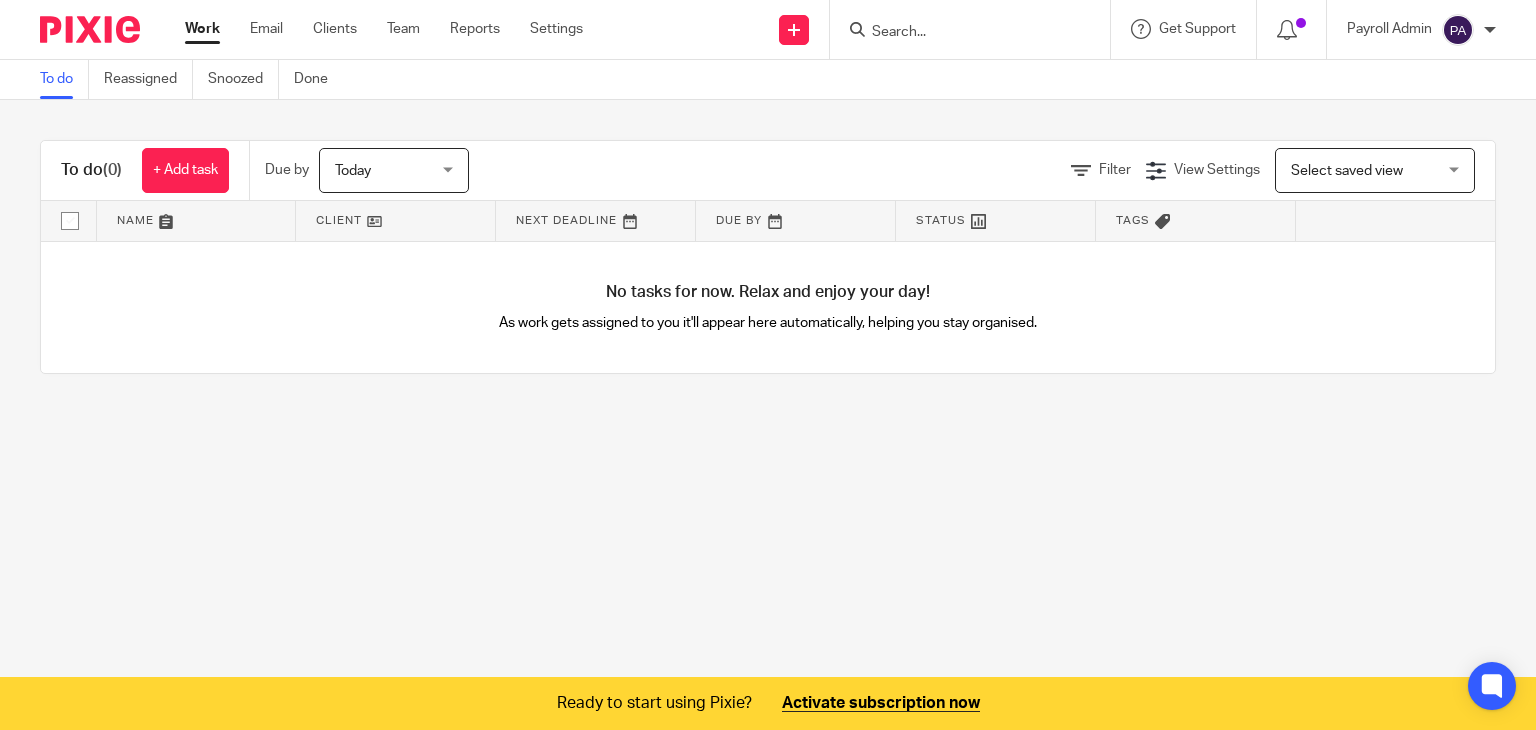 scroll, scrollTop: 0, scrollLeft: 0, axis: both 